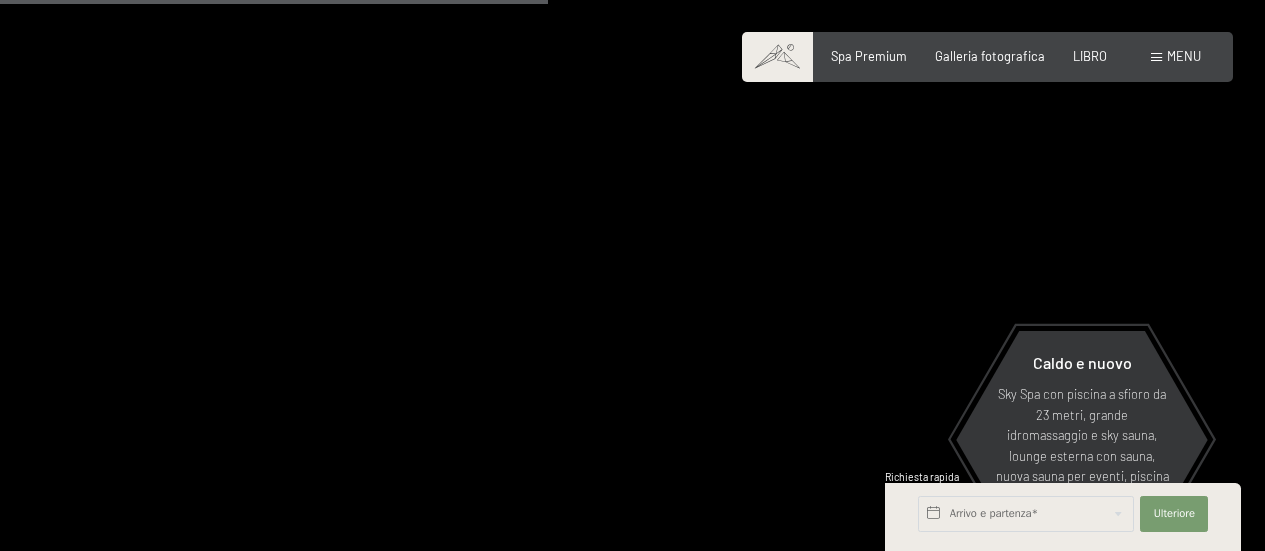 scroll, scrollTop: 3400, scrollLeft: 0, axis: vertical 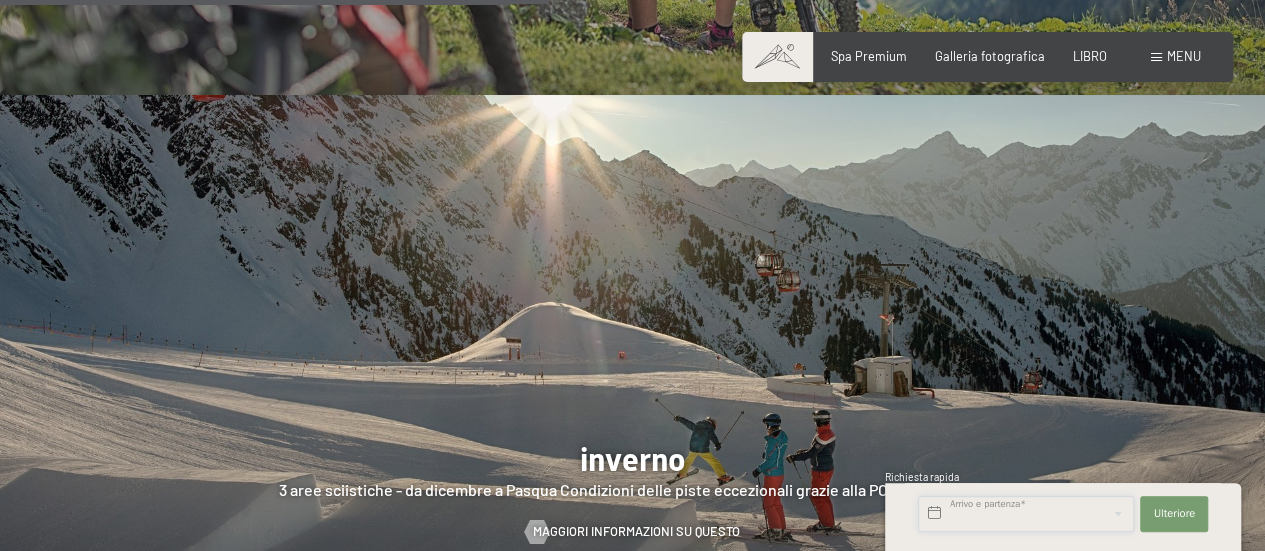 click at bounding box center [1026, 514] 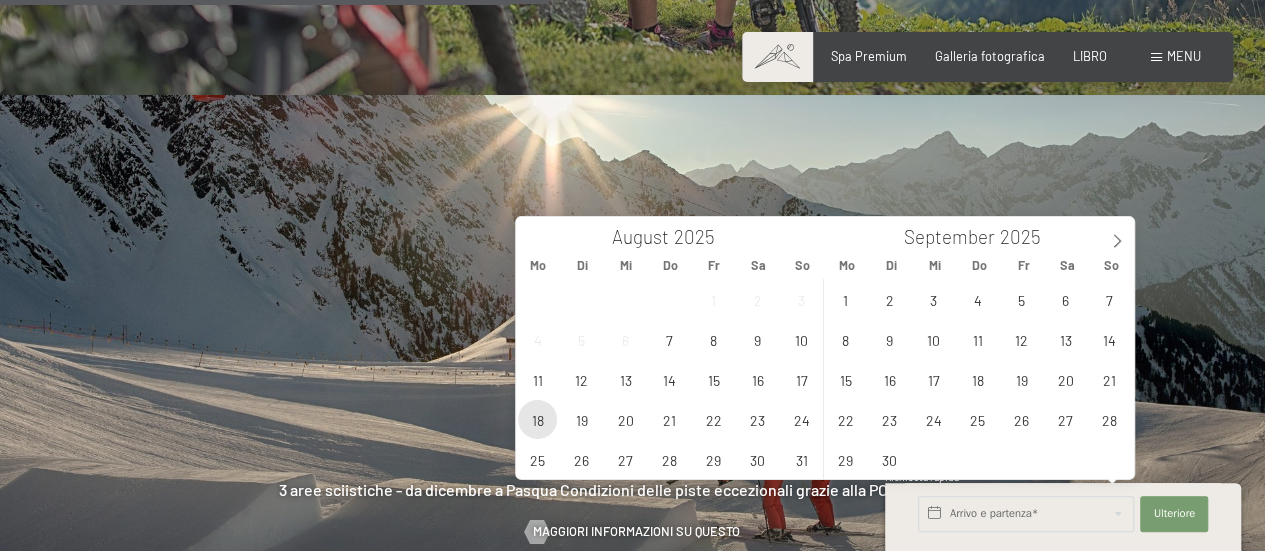 click on "18" at bounding box center (537, 419) 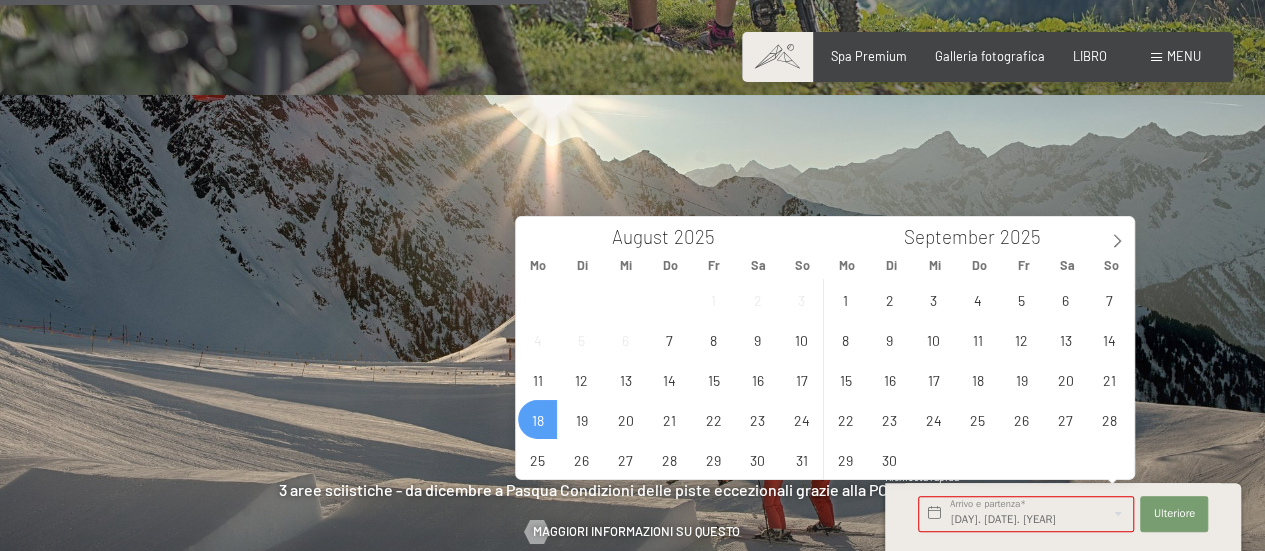 scroll, scrollTop: 3579, scrollLeft: 0, axis: vertical 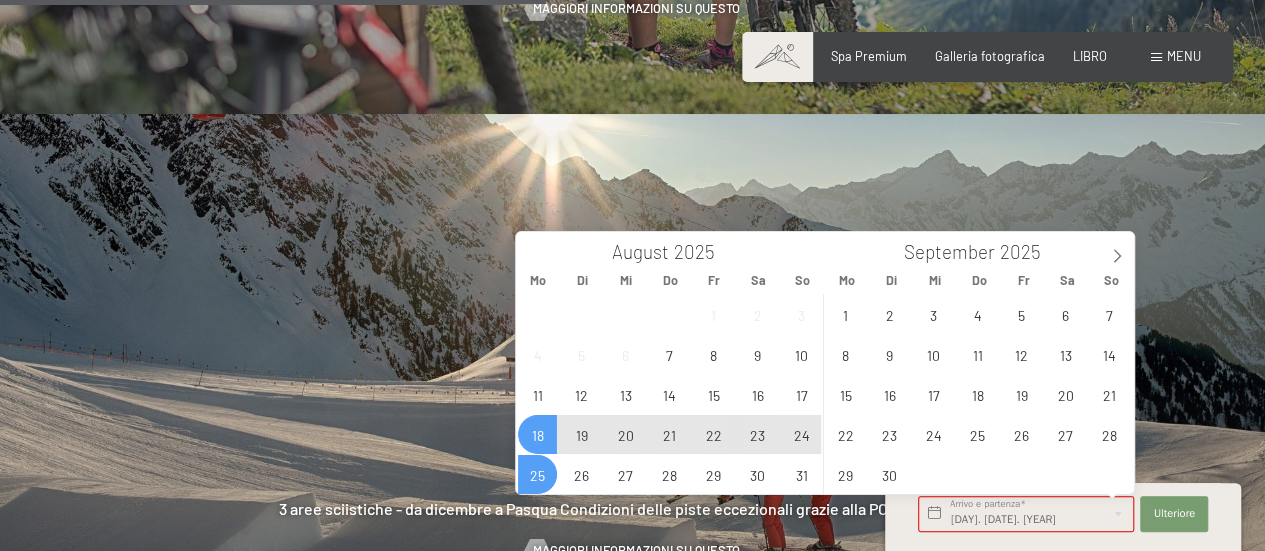 click on "25" at bounding box center (537, 474) 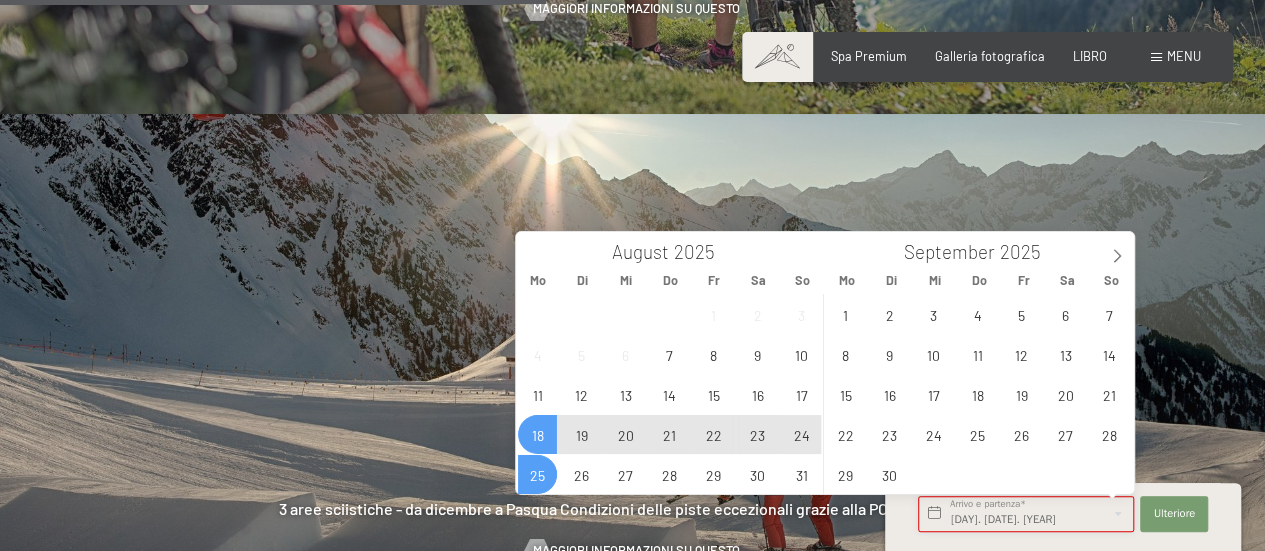 type on "Mo. 18.08.2025 - Mo. 25.08.2025" 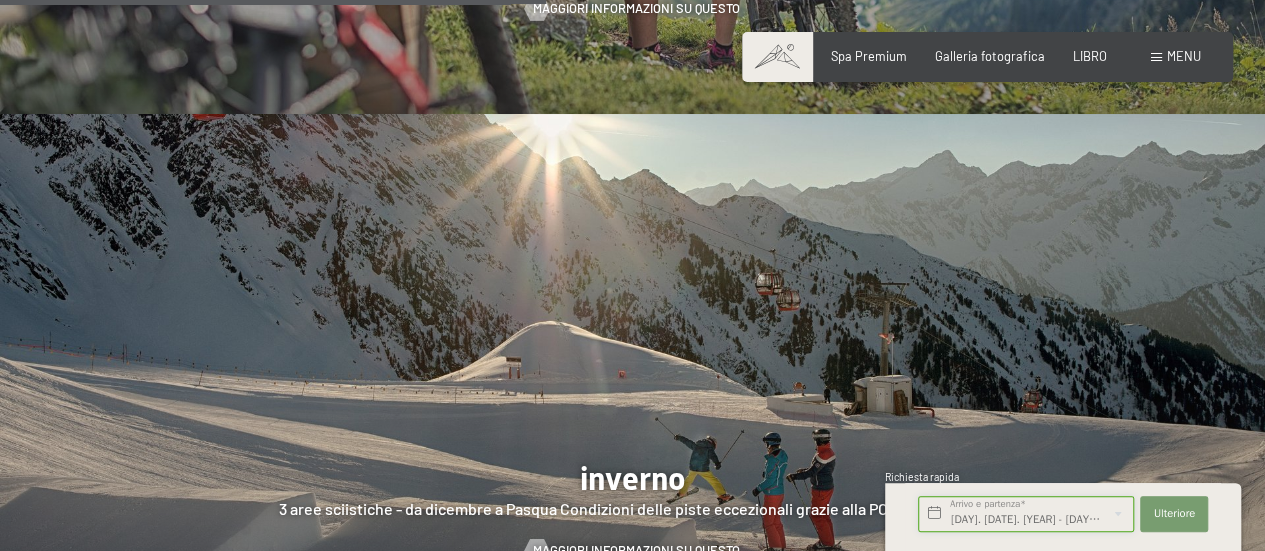 scroll, scrollTop: 0, scrollLeft: 10, axis: horizontal 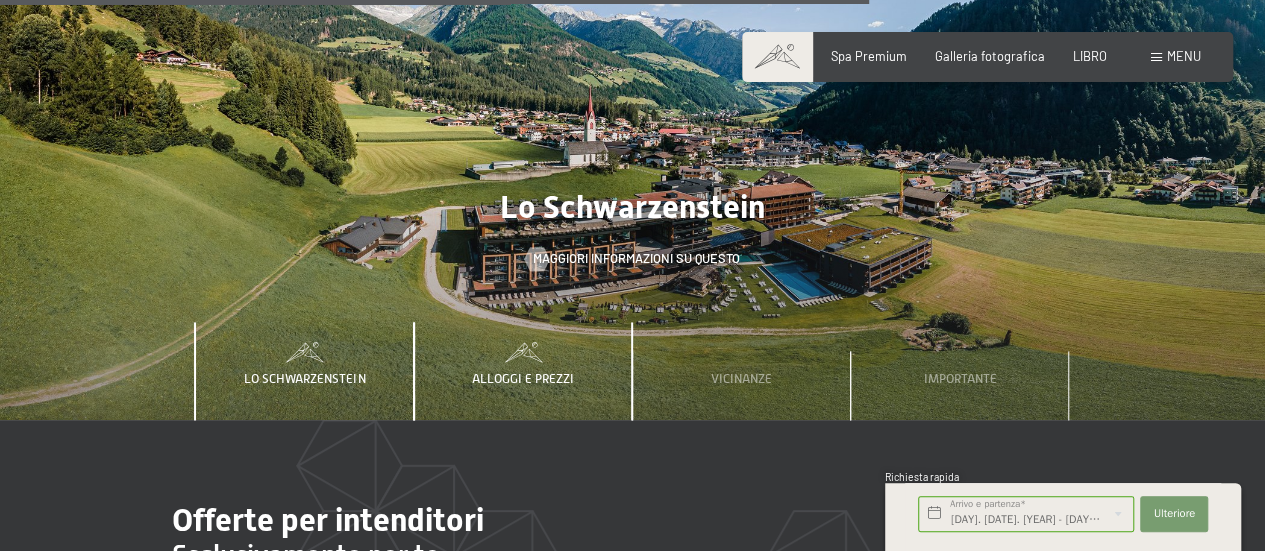 click on "Alloggi e prezzi" at bounding box center [523, 378] 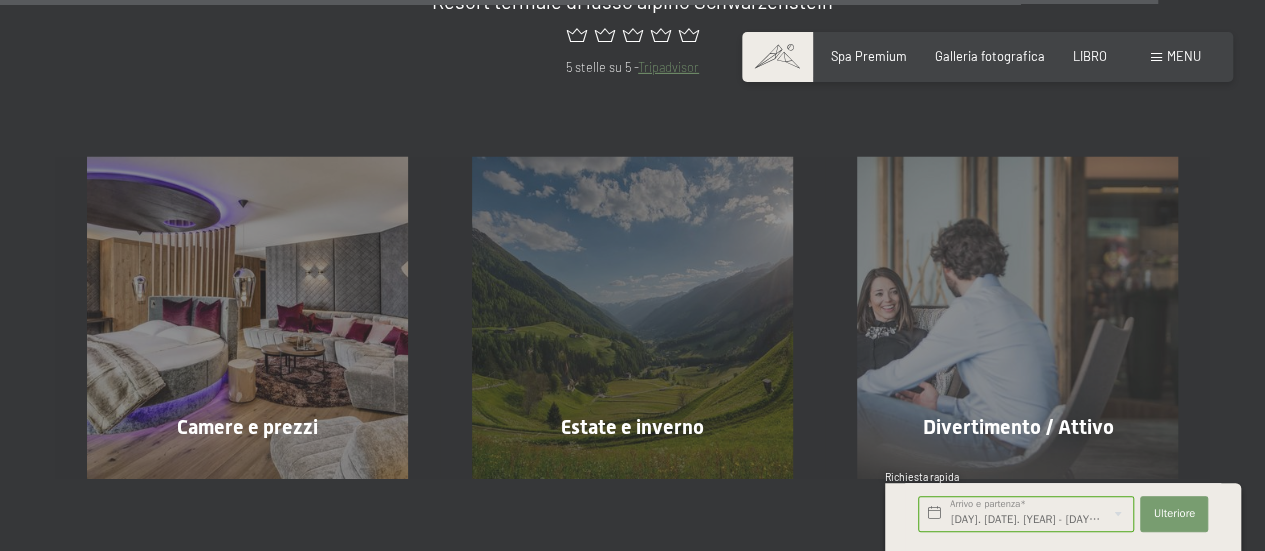 scroll, scrollTop: 6979, scrollLeft: 0, axis: vertical 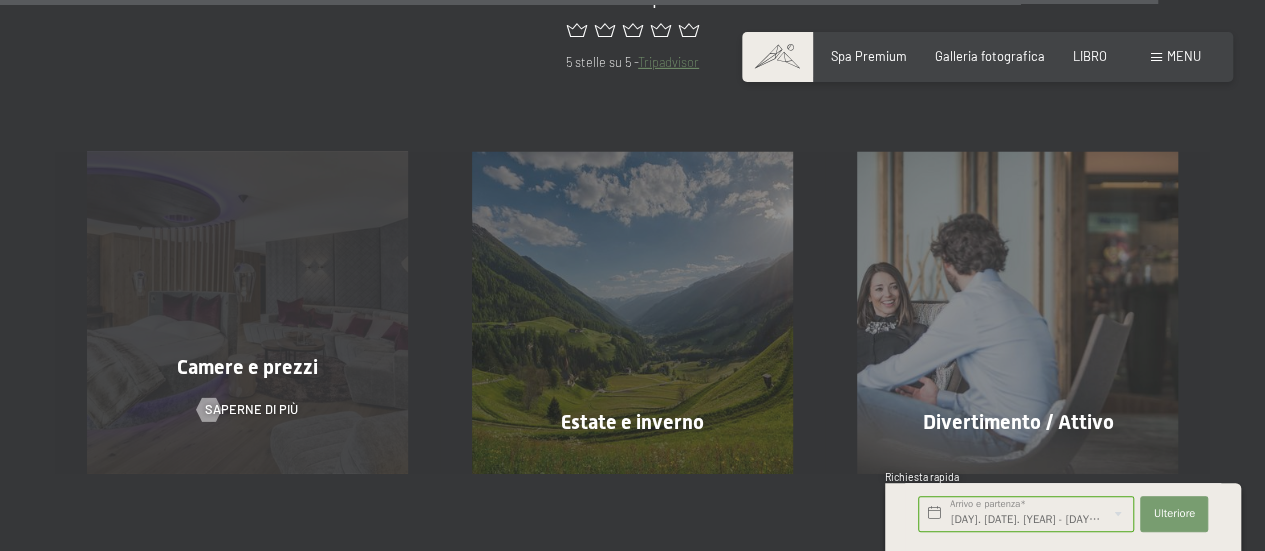 click on "Camere e prezzi" at bounding box center [247, 367] 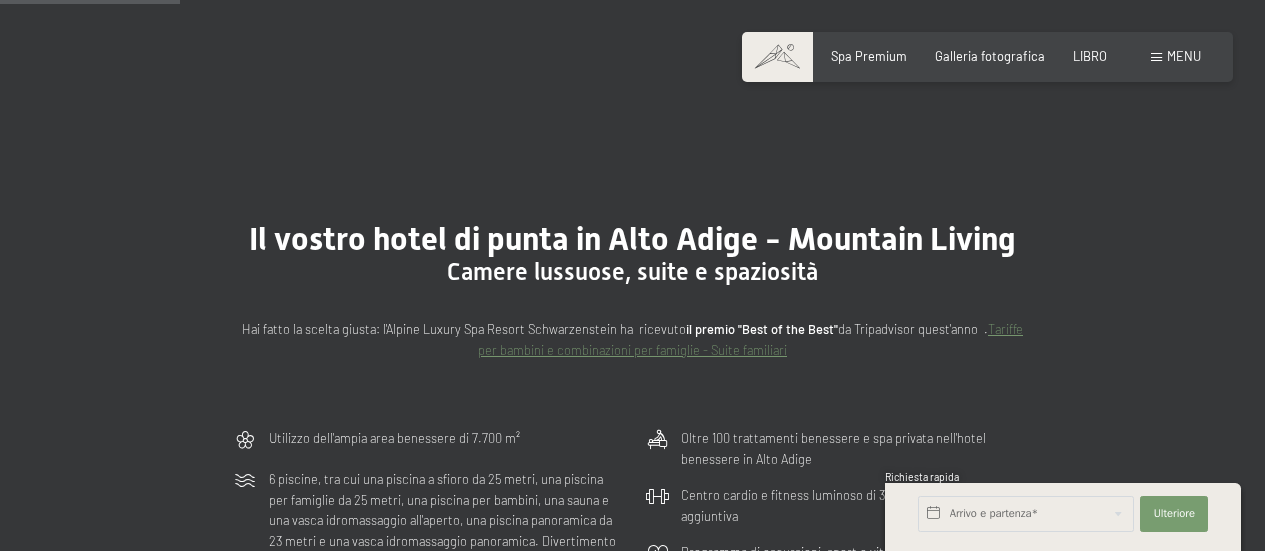scroll, scrollTop: 1052, scrollLeft: 0, axis: vertical 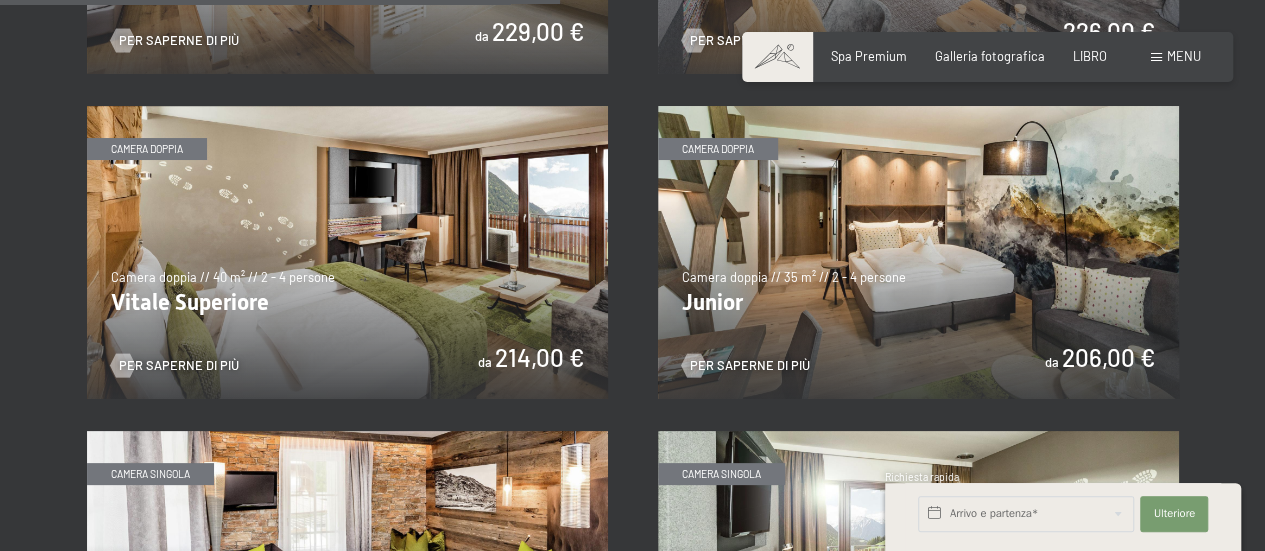 click at bounding box center [347, 252] 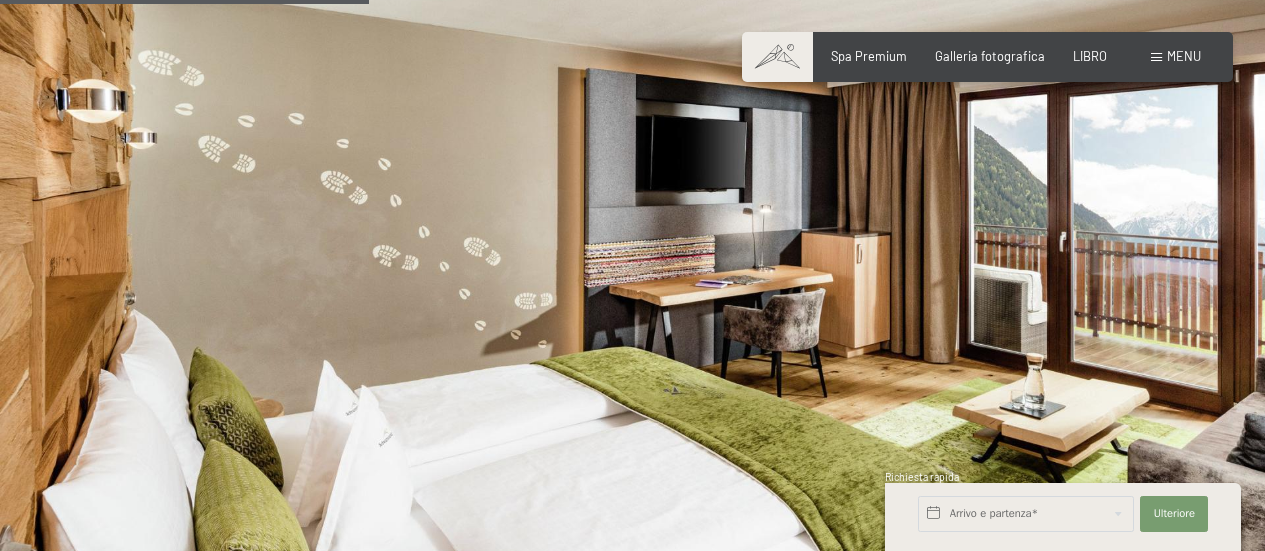 scroll, scrollTop: 872, scrollLeft: 0, axis: vertical 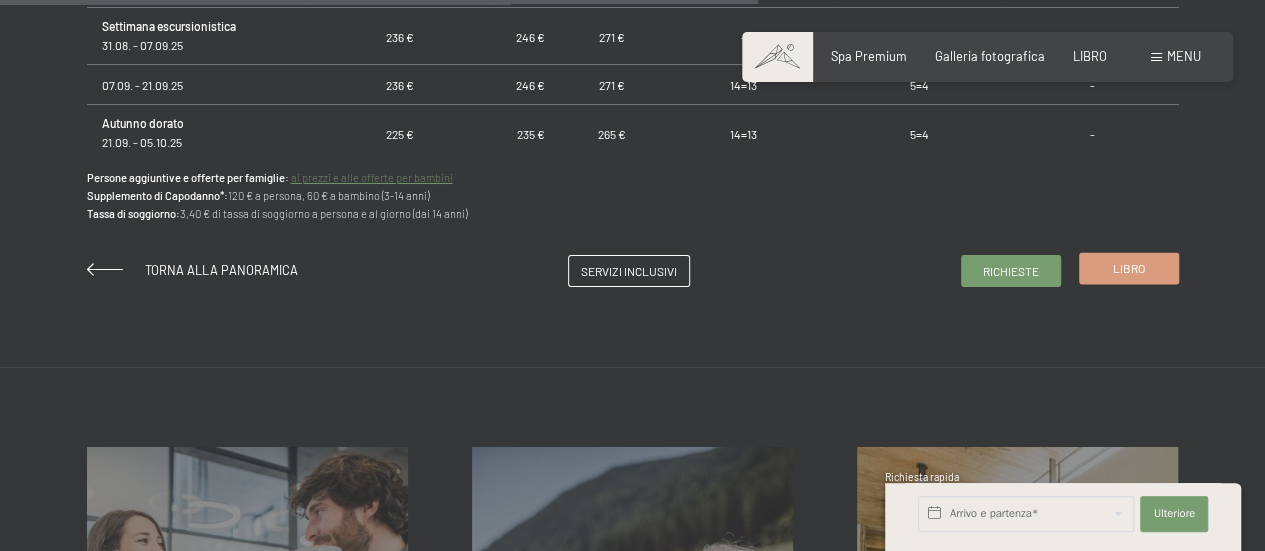 click on "Libro" at bounding box center (1129, 268) 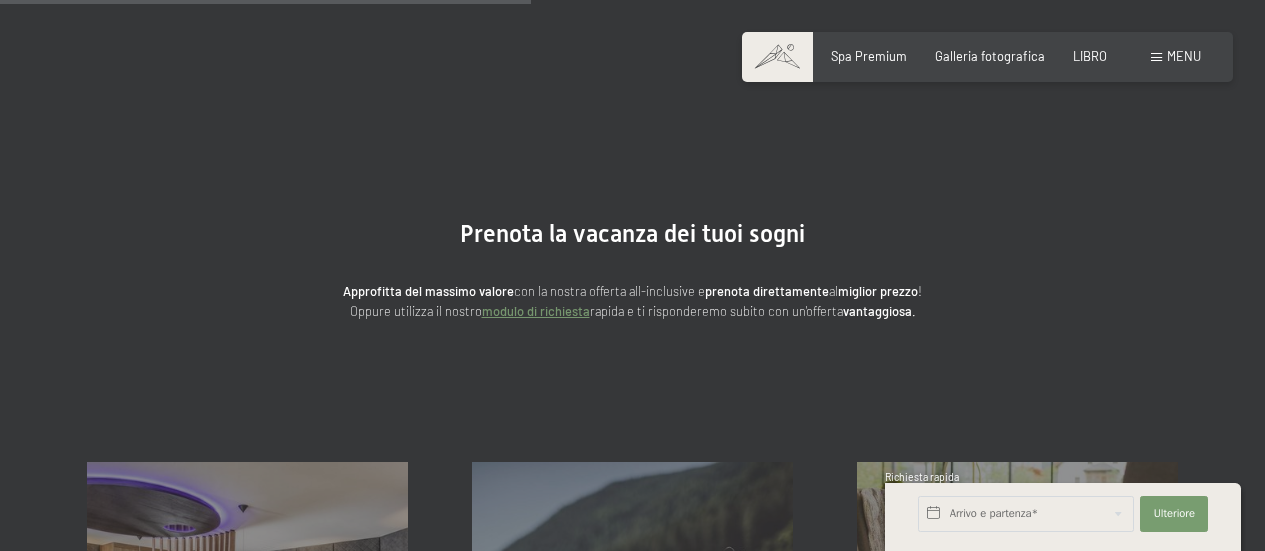 scroll, scrollTop: 696, scrollLeft: 0, axis: vertical 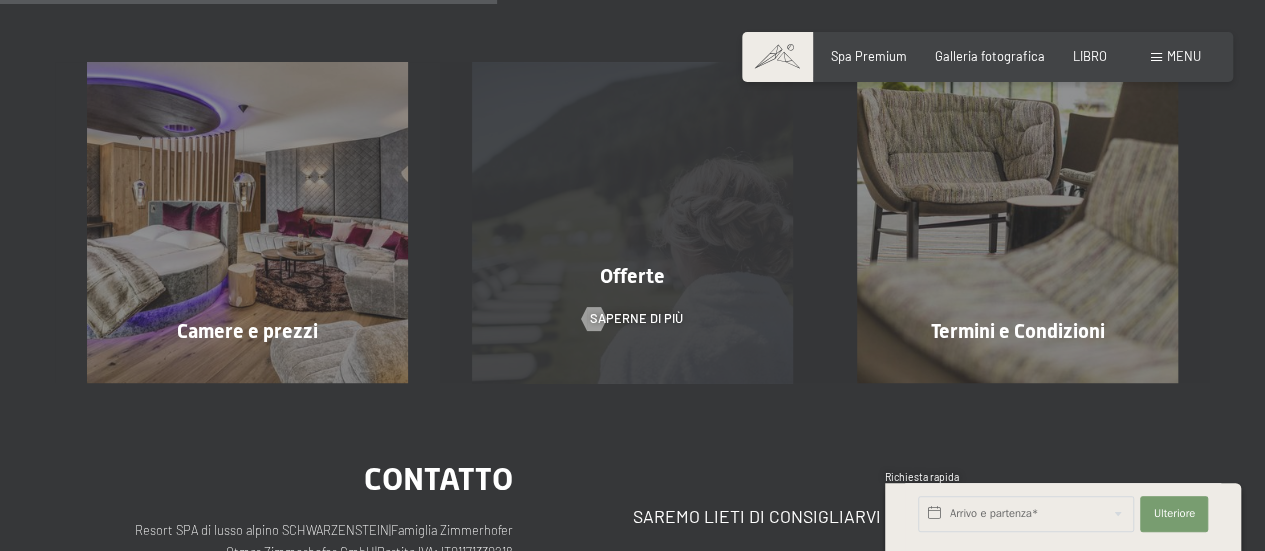 click on "Offerte           Saperne di più" at bounding box center [632, 222] 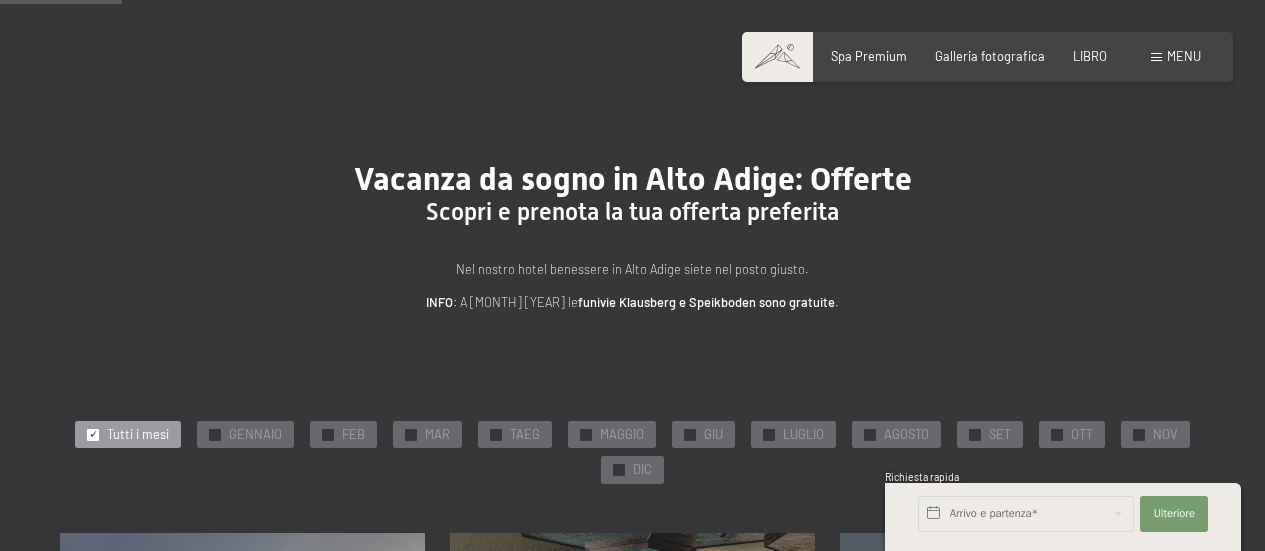 scroll, scrollTop: 300, scrollLeft: 0, axis: vertical 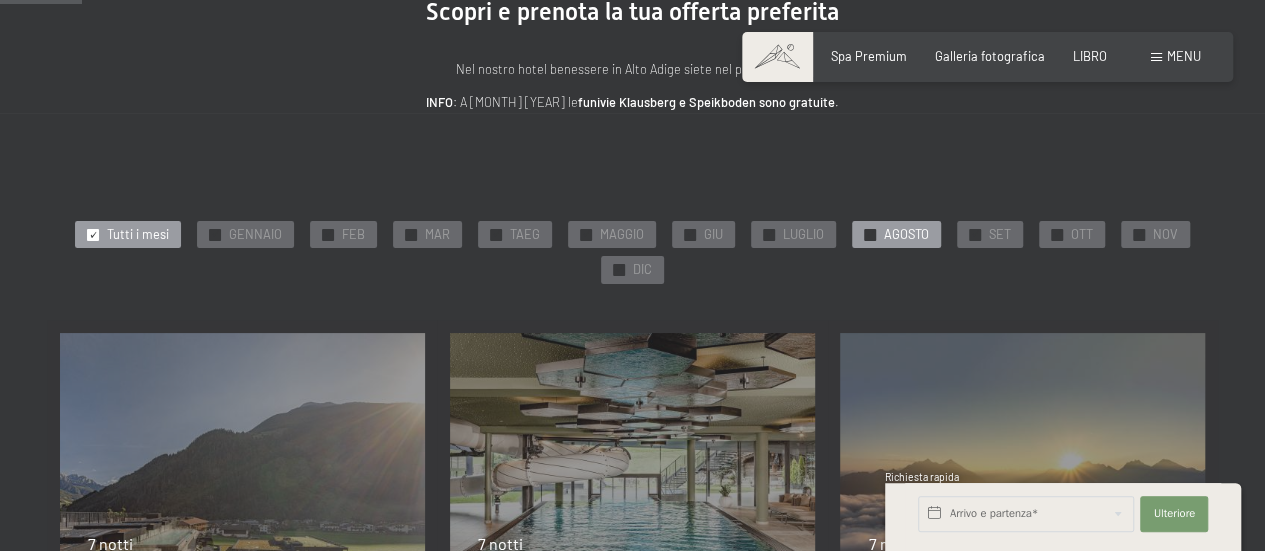 click on "AGOSTO" at bounding box center [906, 234] 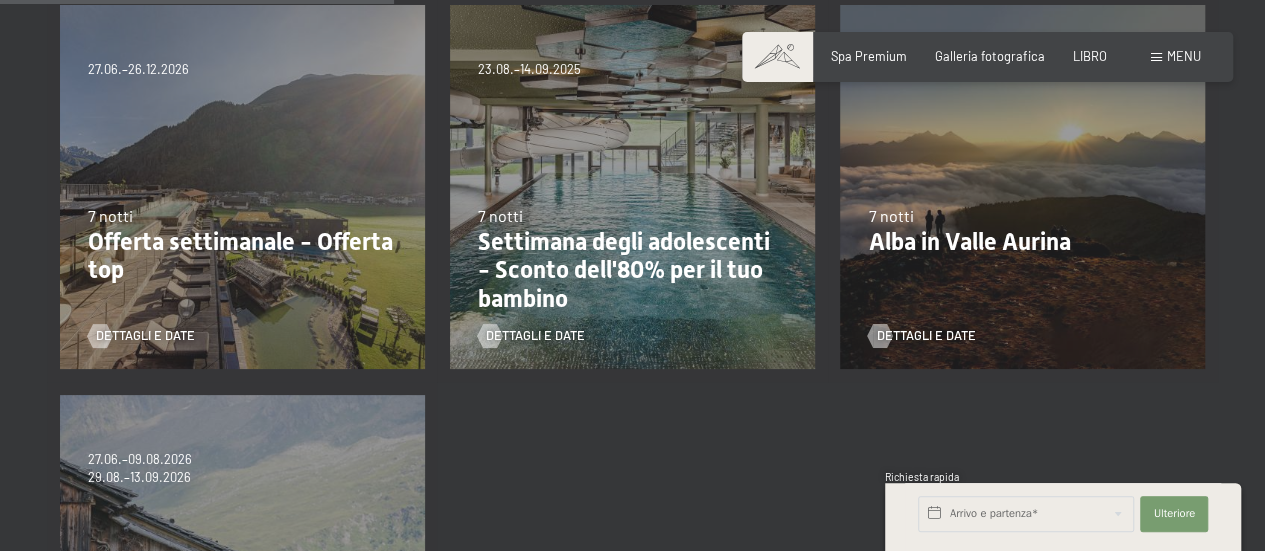 scroll, scrollTop: 500, scrollLeft: 0, axis: vertical 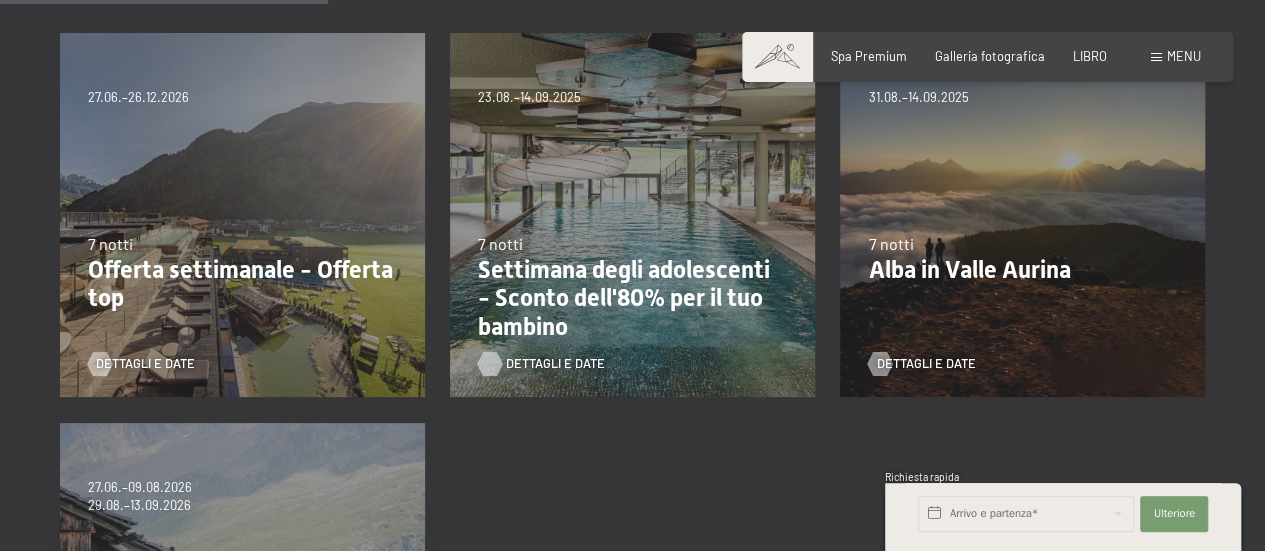 click on "Dettagli e date" at bounding box center (555, 363) 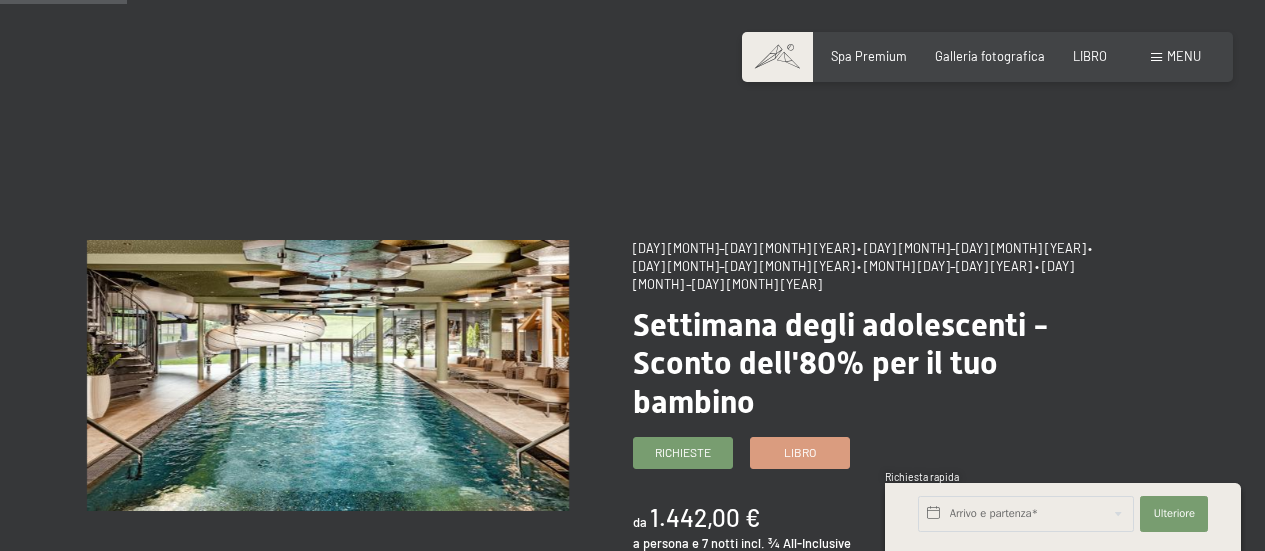 scroll, scrollTop: 95, scrollLeft: 0, axis: vertical 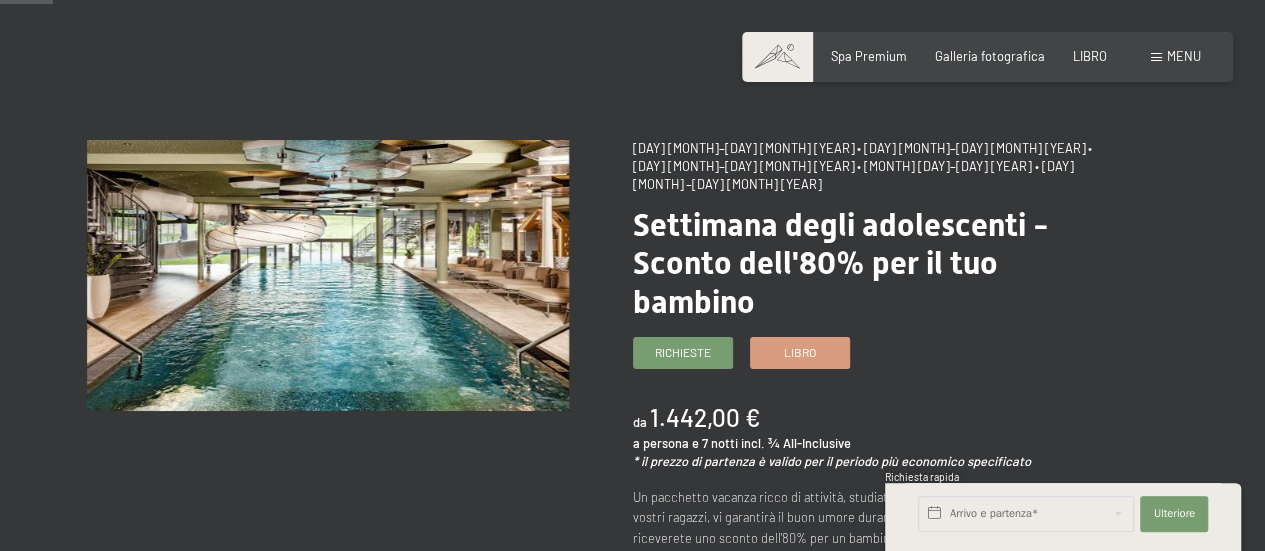 click on "menu" at bounding box center [1184, 56] 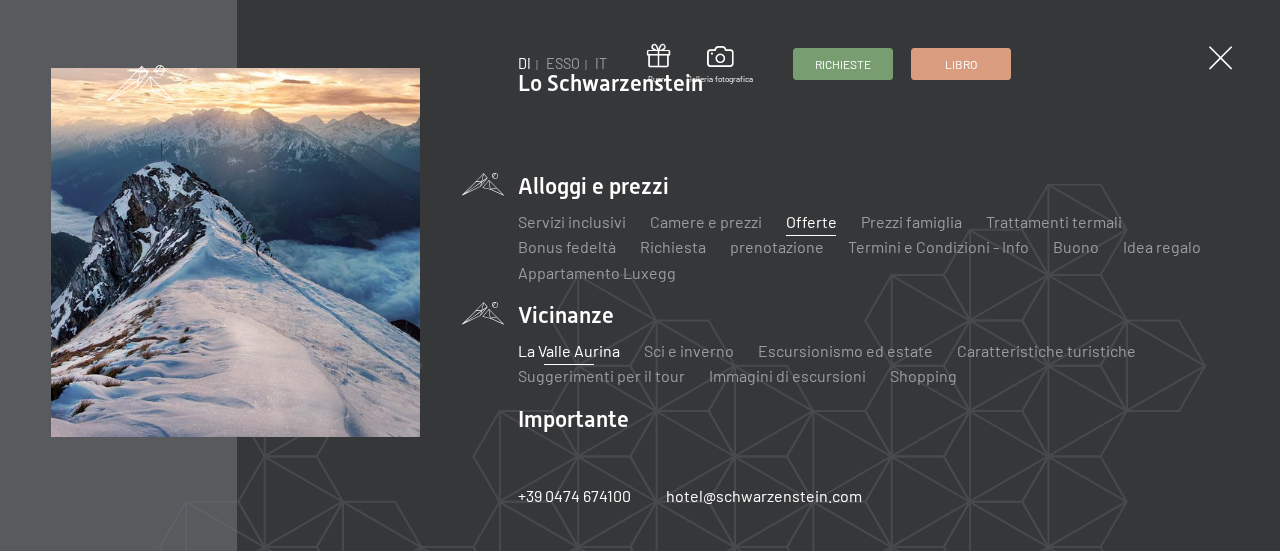 click on "La Valle Aurina" at bounding box center (569, 350) 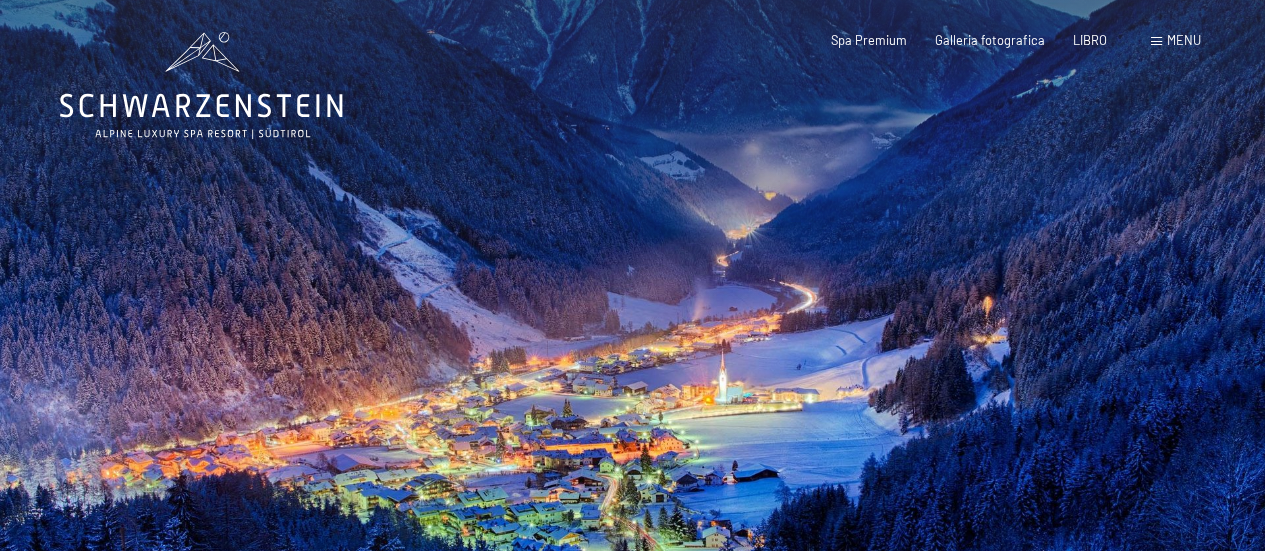 scroll, scrollTop: 0, scrollLeft: 0, axis: both 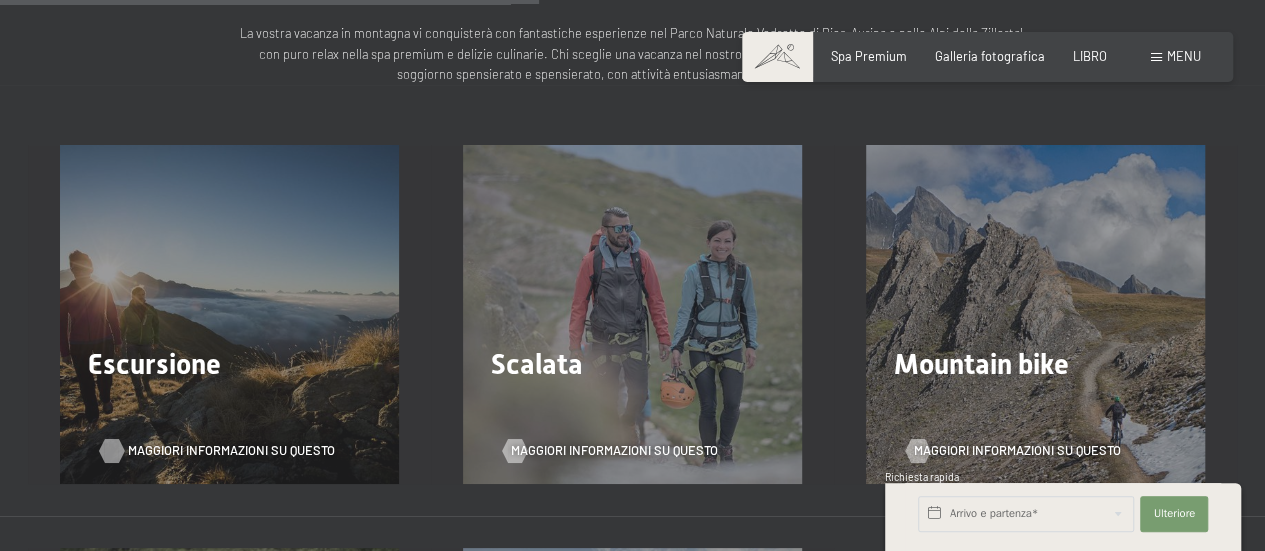 click on "Maggiori informazioni su questo" at bounding box center [231, 450] 